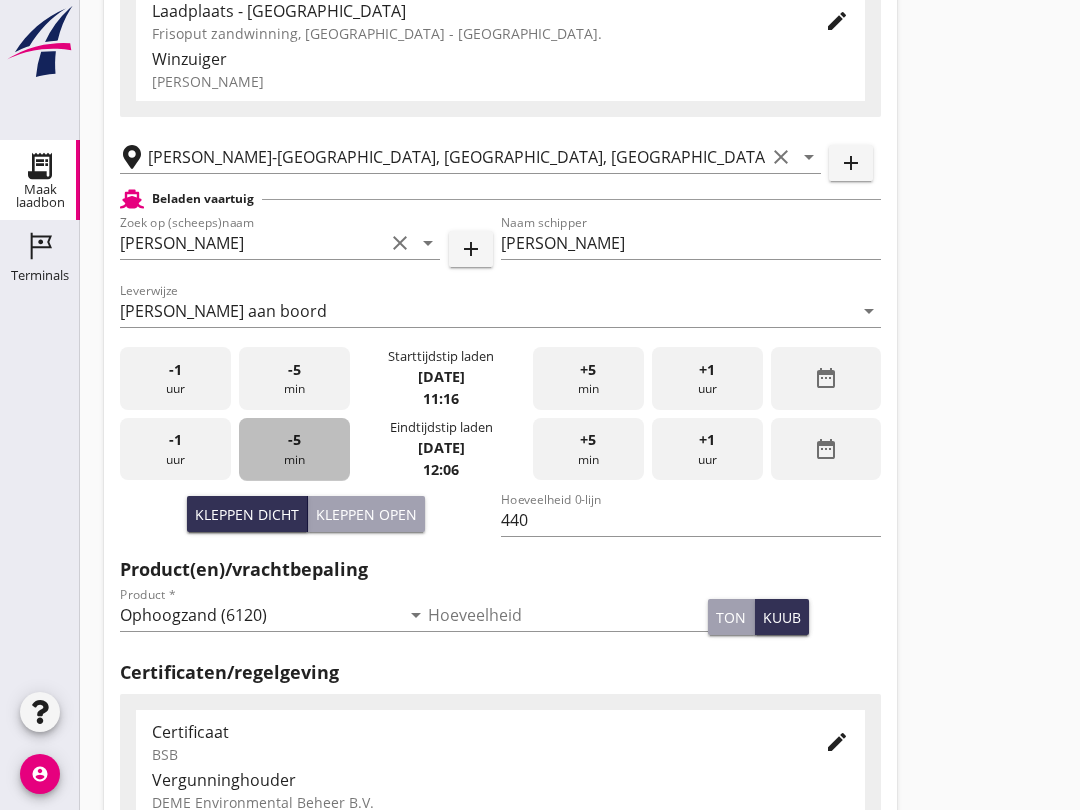 scroll, scrollTop: 0, scrollLeft: 0, axis: both 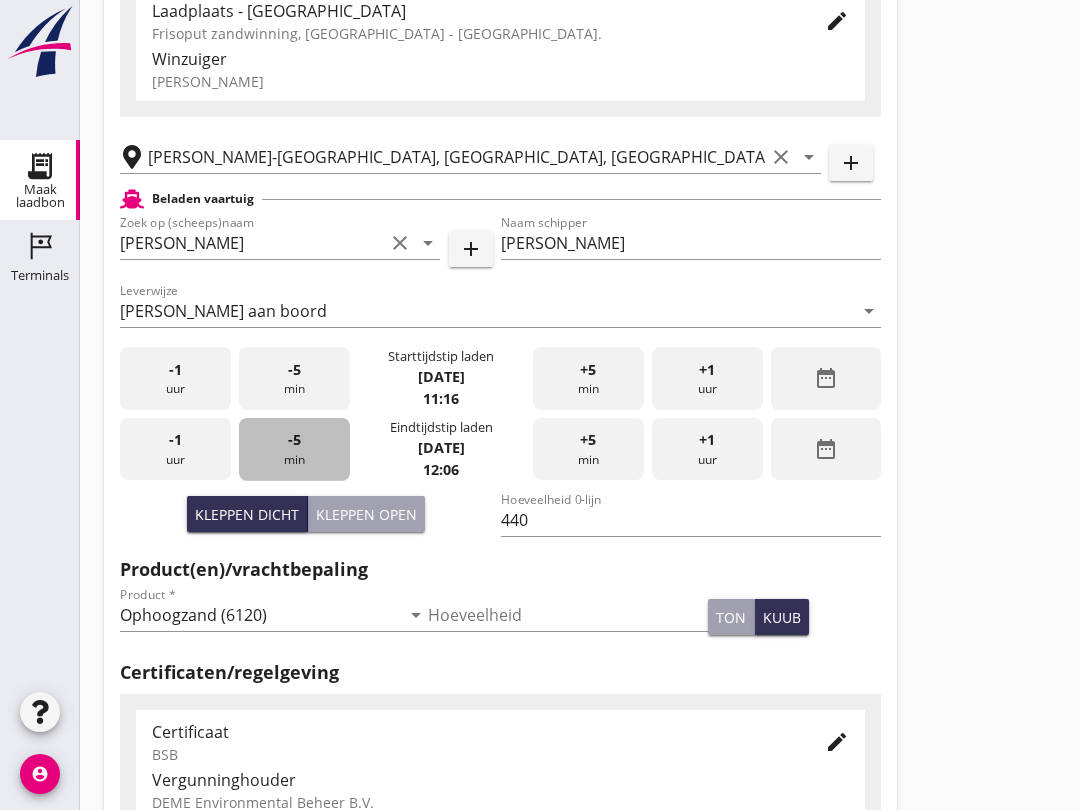 click on "-5  min" at bounding box center [294, 449] 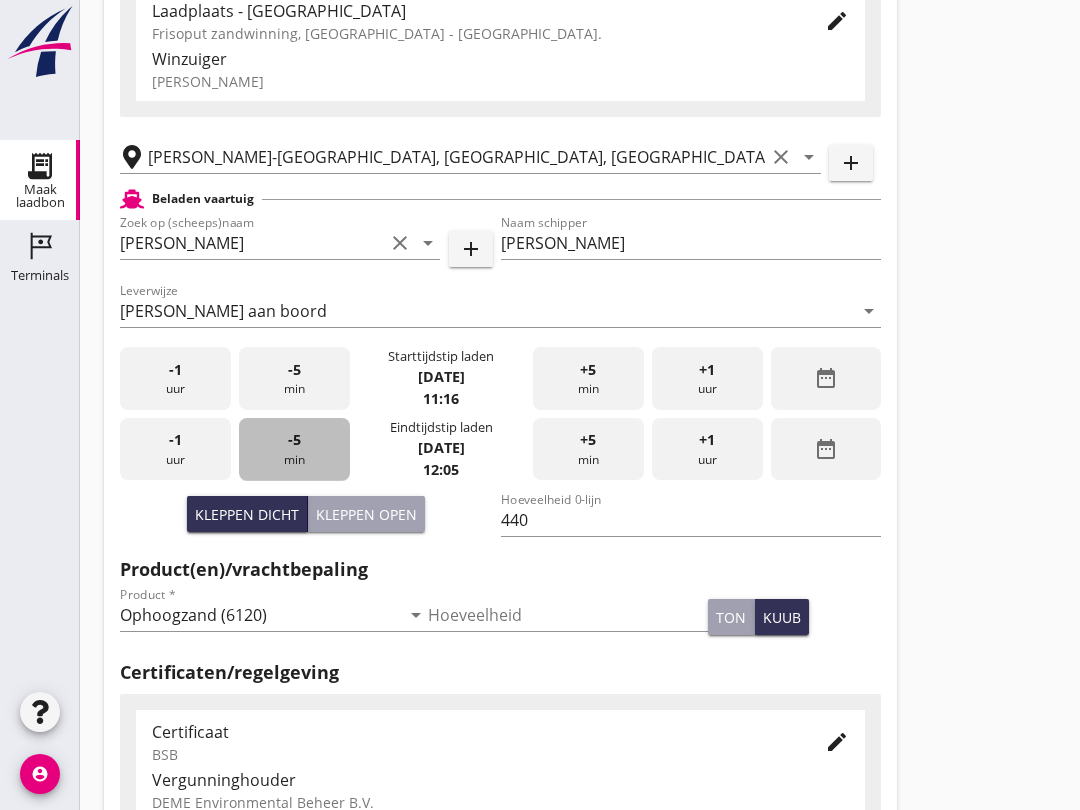 click on "-5" at bounding box center (294, 440) 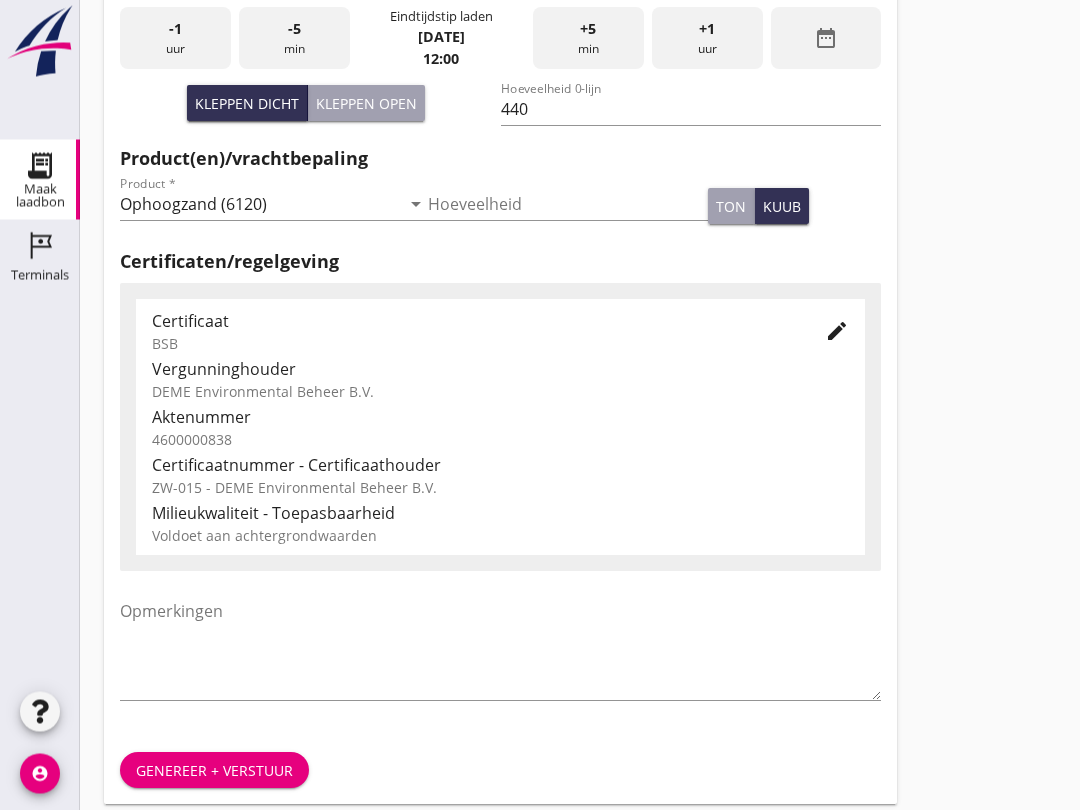 scroll, scrollTop: 636, scrollLeft: 0, axis: vertical 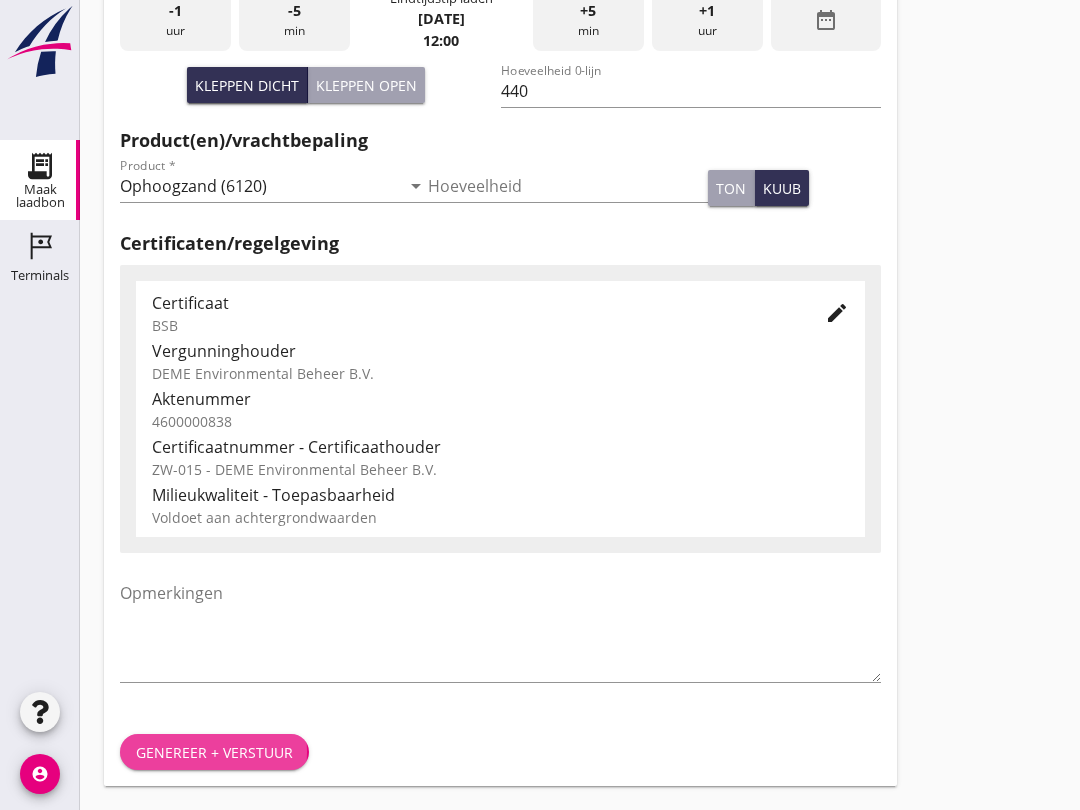 click on "Genereer + verstuur" at bounding box center (214, 752) 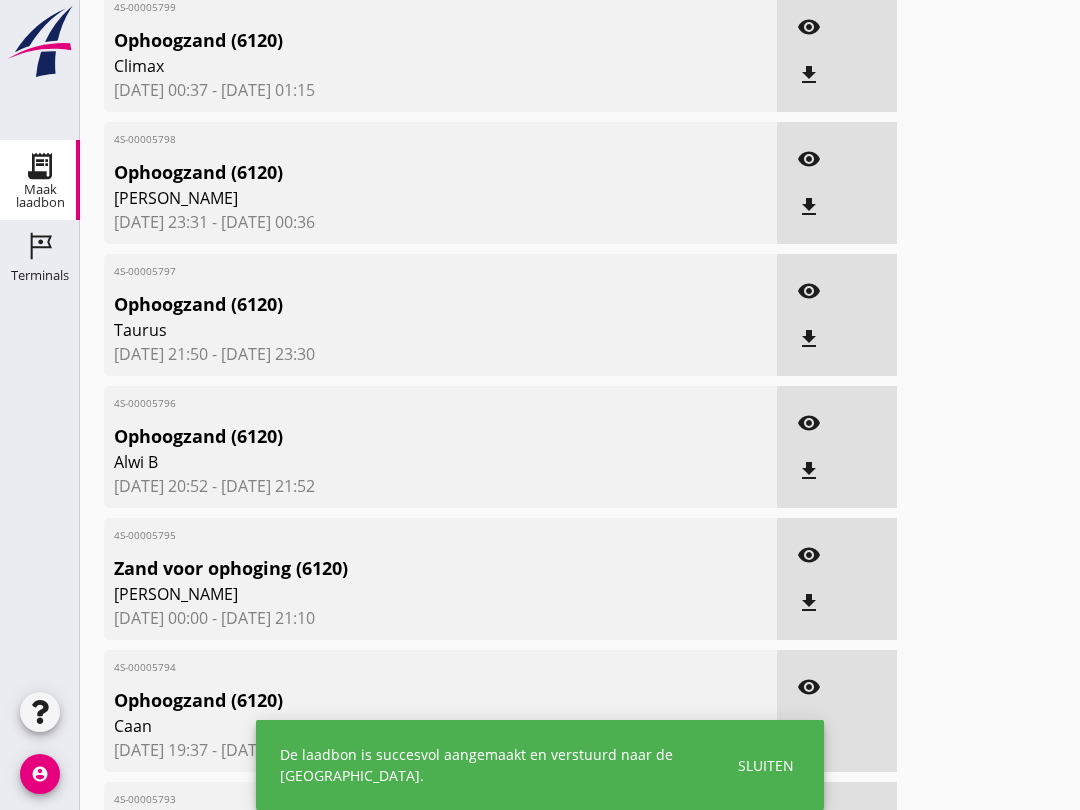 click 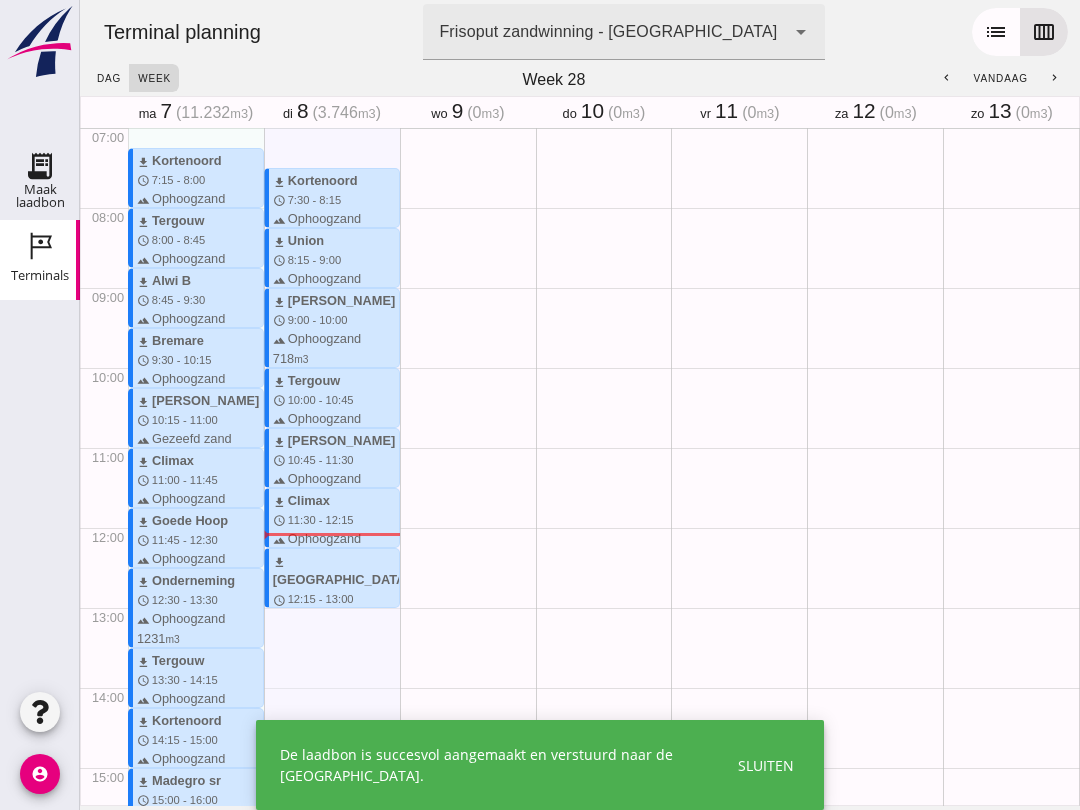 scroll, scrollTop: 20, scrollLeft: 0, axis: vertical 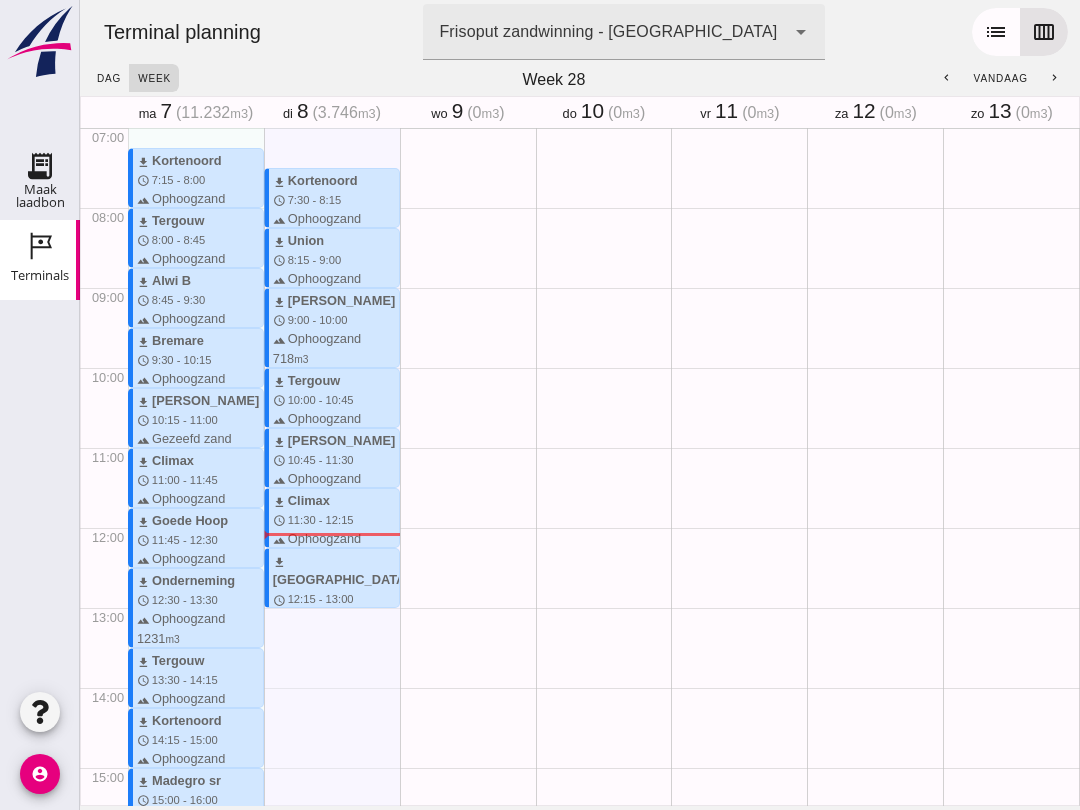 click on "calendar_view_week" at bounding box center [1044, 32] 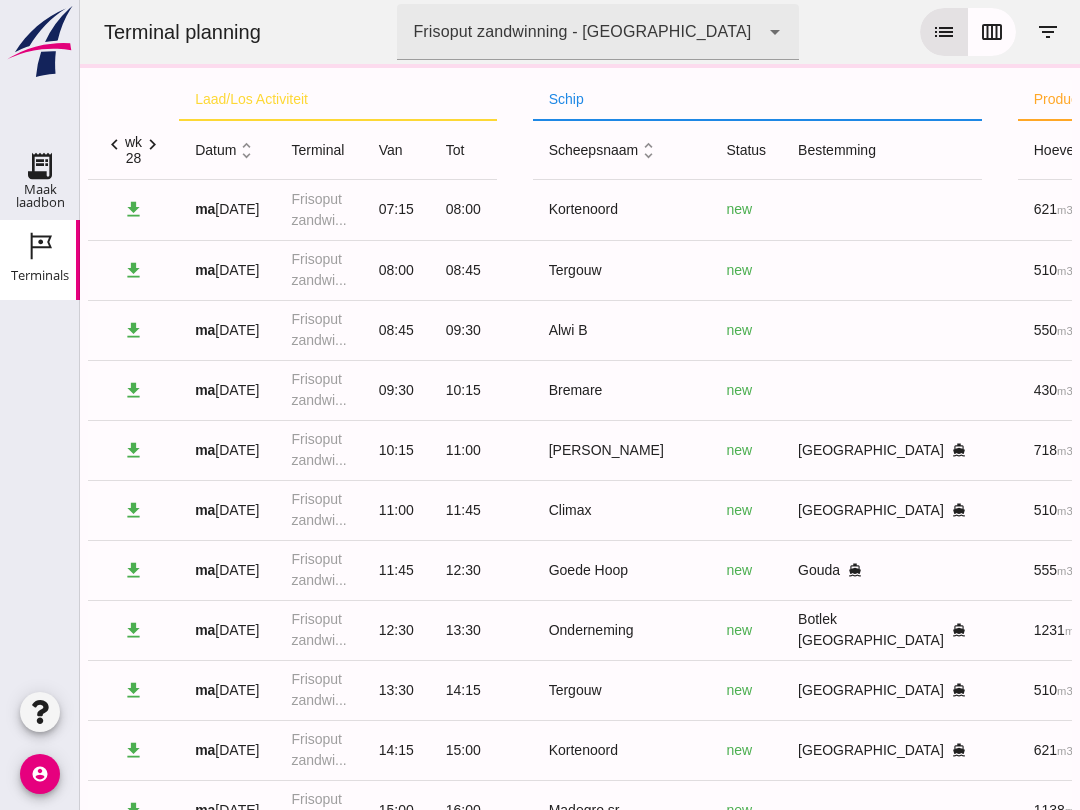 scroll, scrollTop: 0, scrollLeft: 0, axis: both 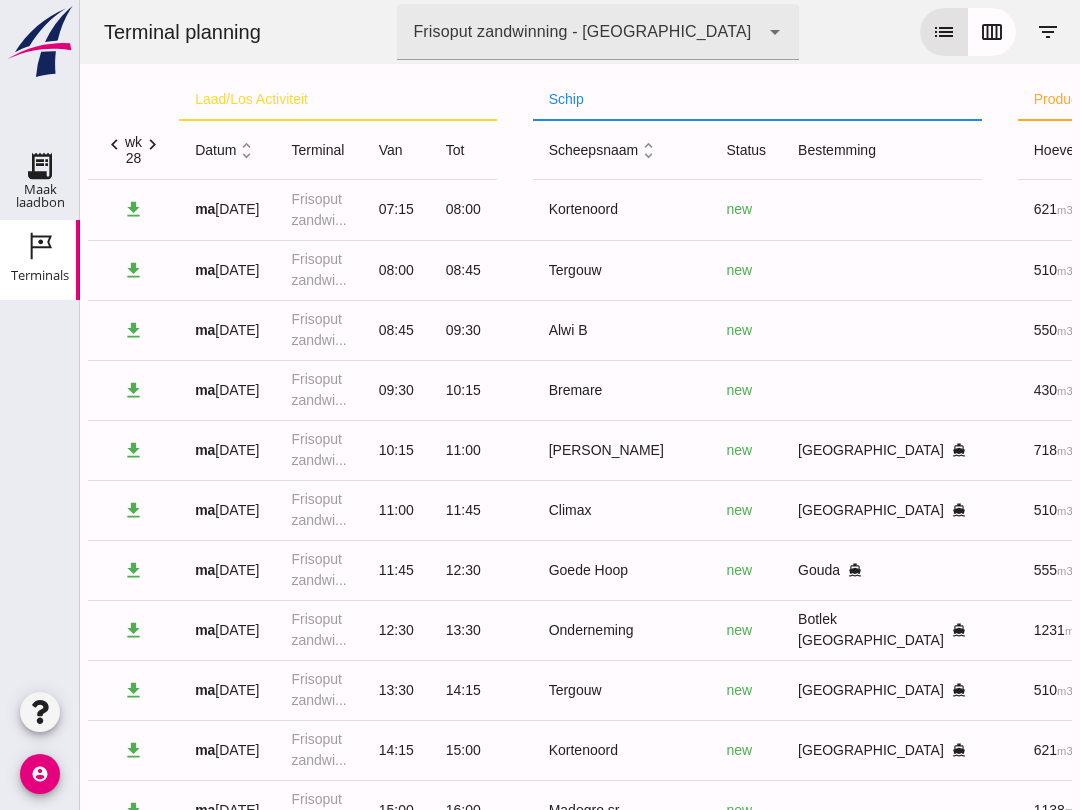 click on "calendar_view_week" at bounding box center [992, 32] 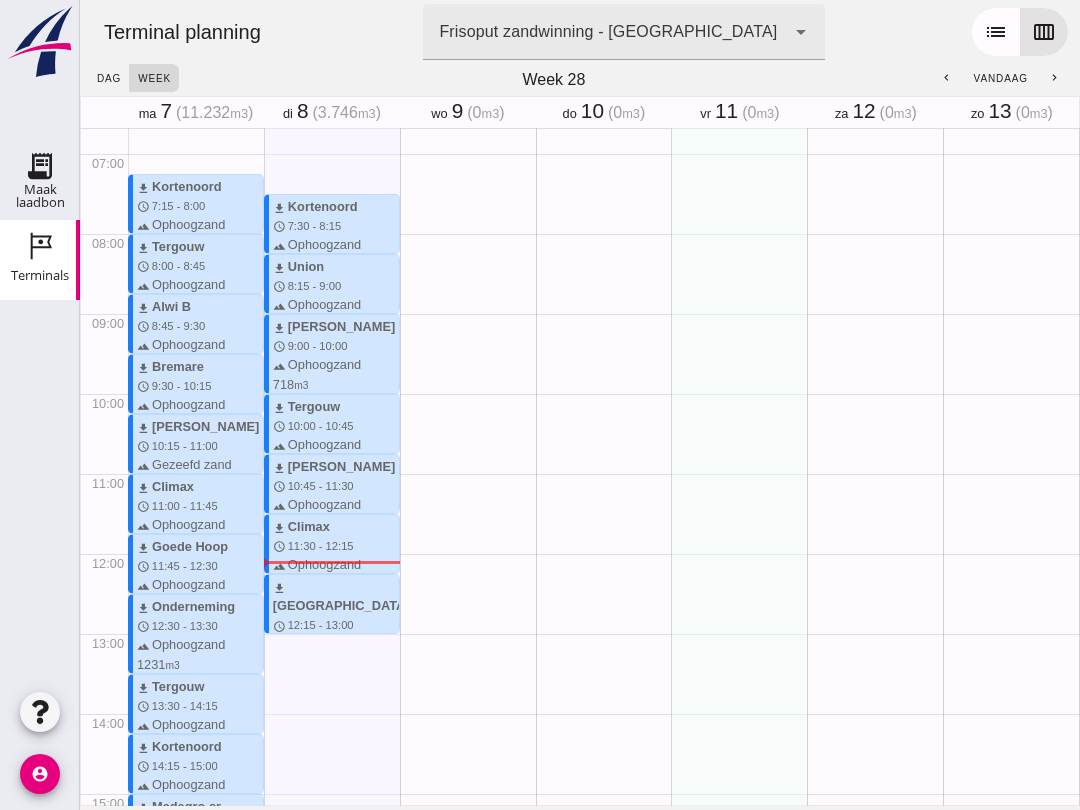 scroll, scrollTop: 538, scrollLeft: 0, axis: vertical 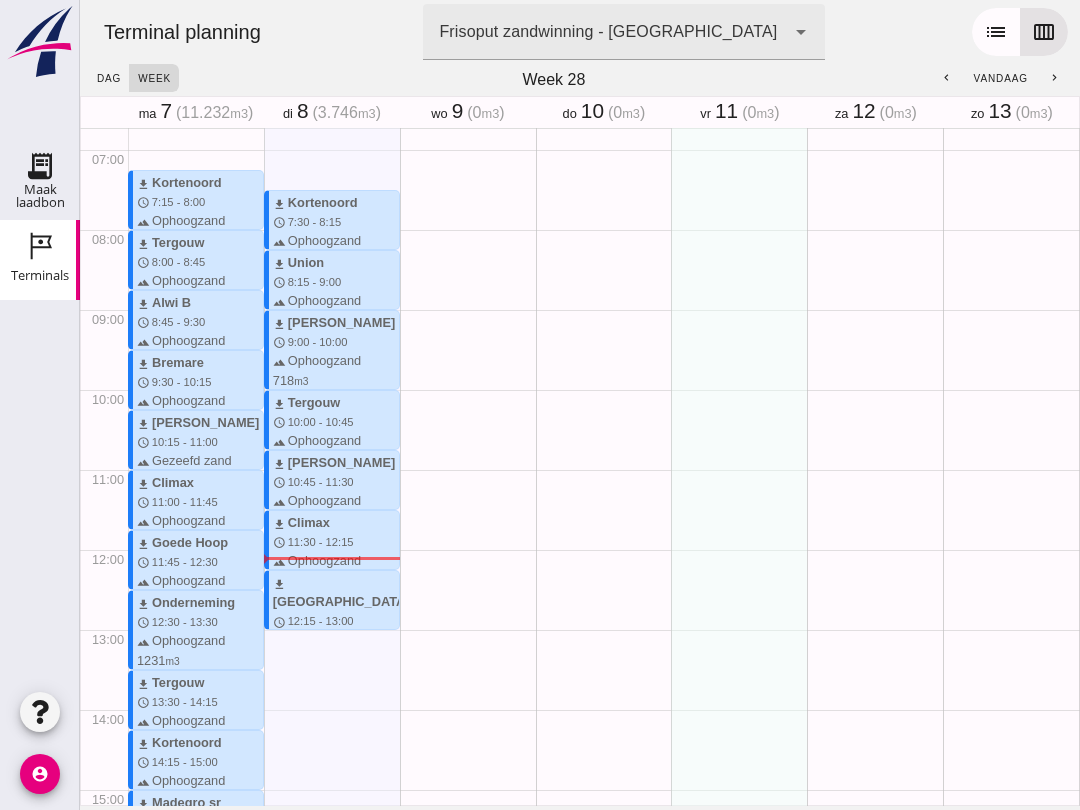 click on "Maak laadbon" 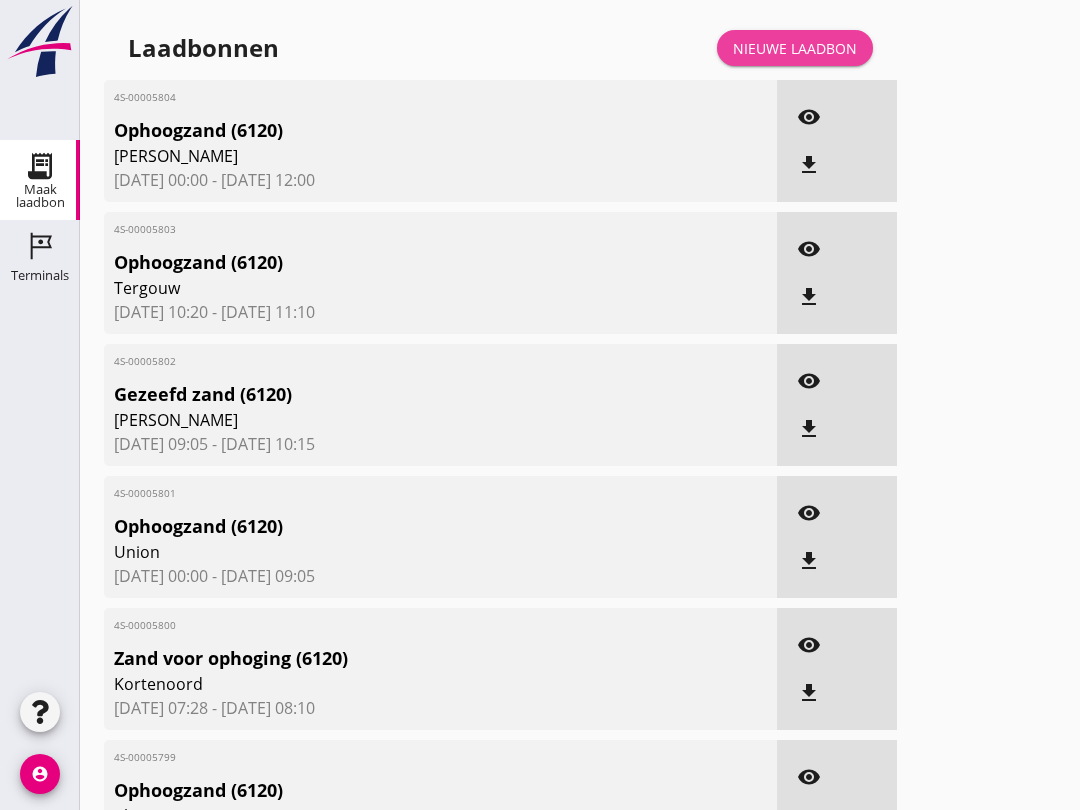 click on "Nieuwe laadbon" at bounding box center (795, 48) 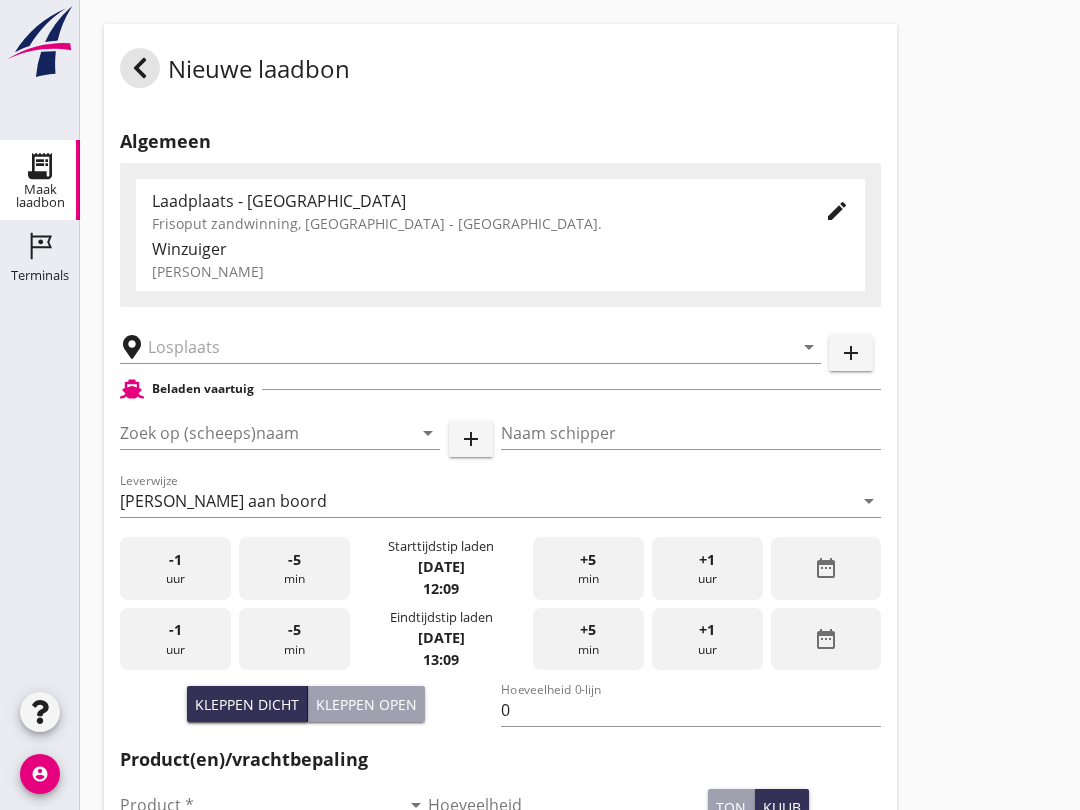 click at bounding box center (252, 433) 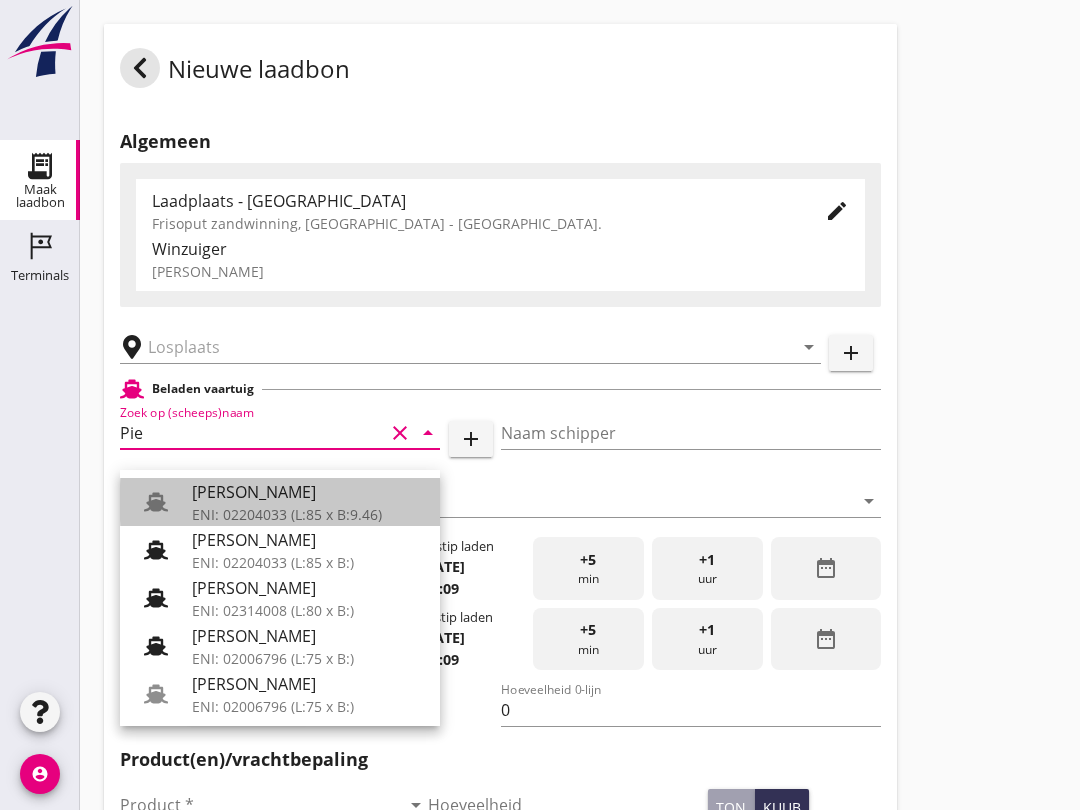click on "ENI: 02204033 (L:85 x B:9.46)" at bounding box center [308, 514] 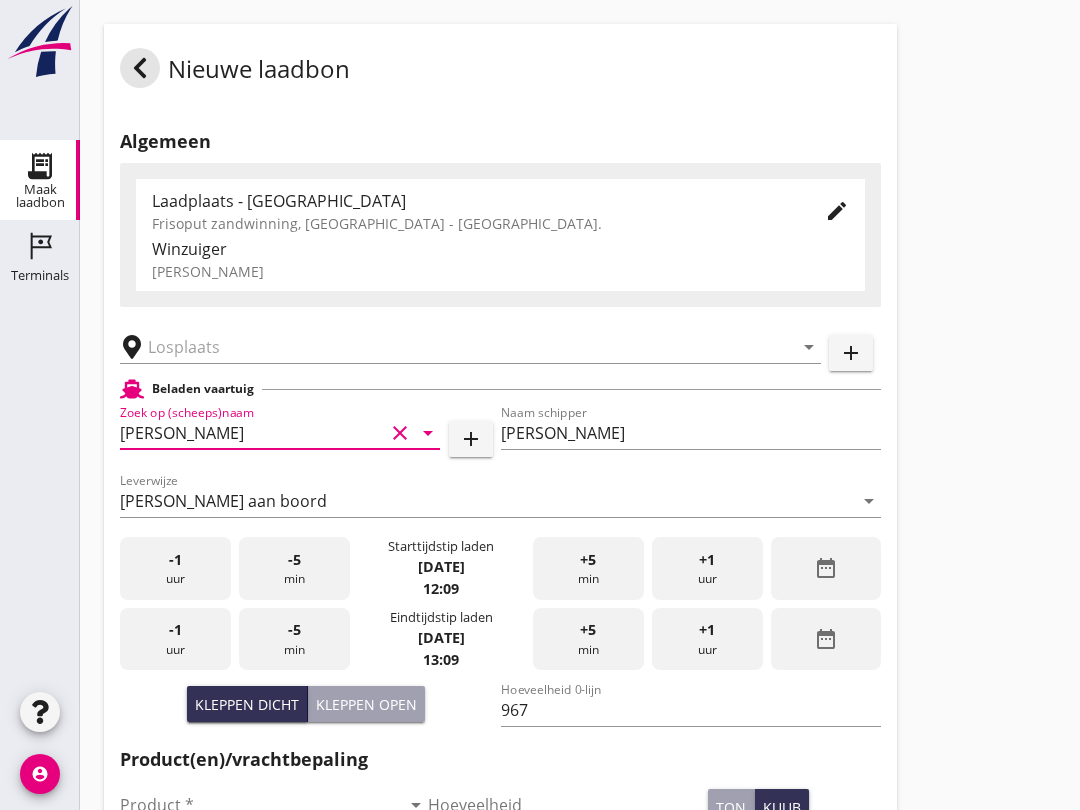 click on "Kleppen open" at bounding box center [366, 704] 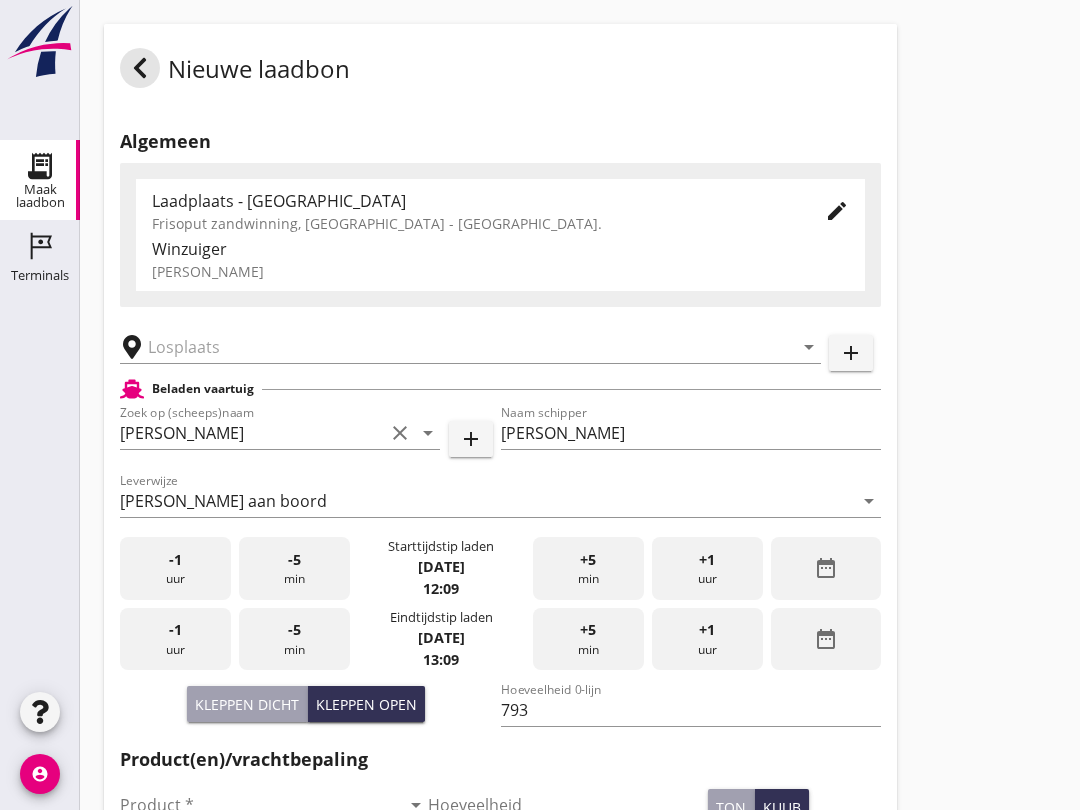 click at bounding box center [456, 347] 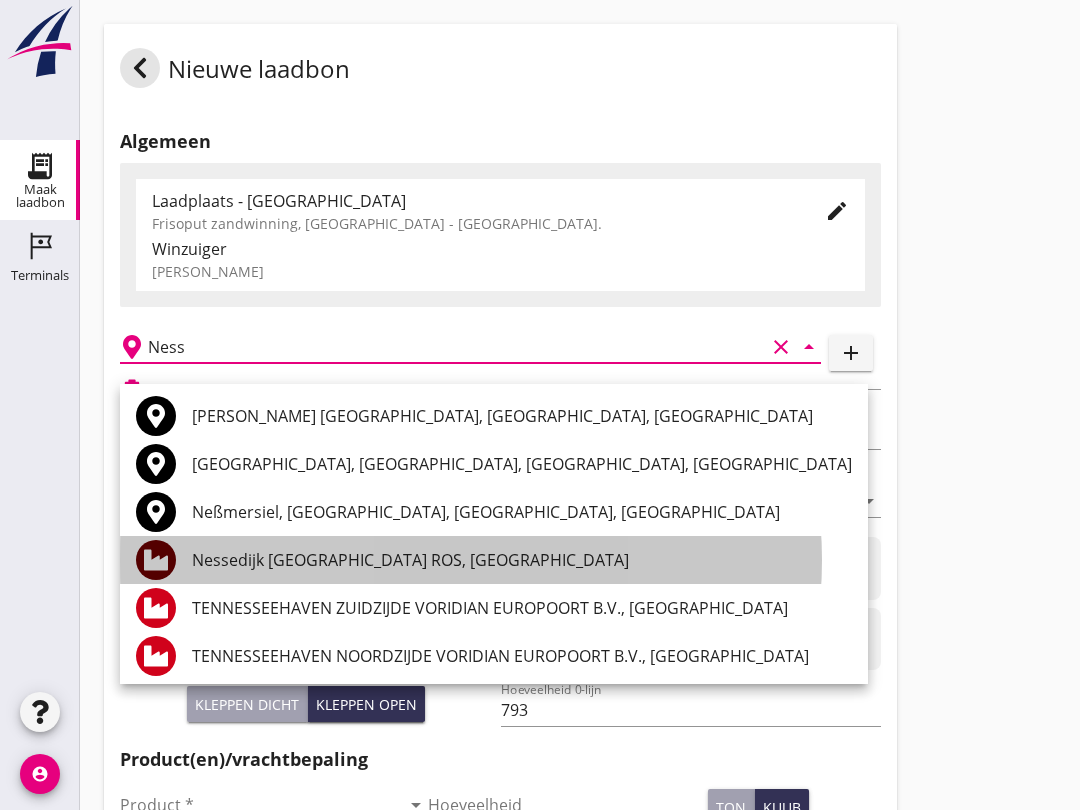 click on "Nessedijk [GEOGRAPHIC_DATA] ROS, [GEOGRAPHIC_DATA]" at bounding box center [522, 560] 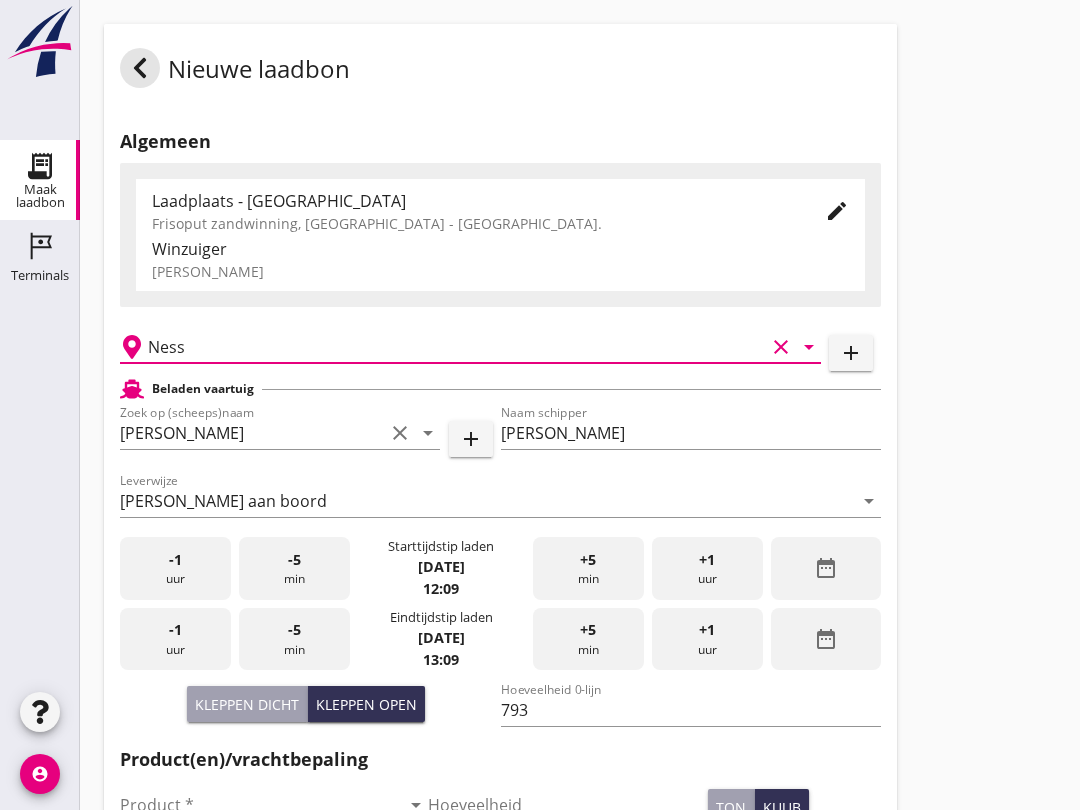 type on "Nessedijk [GEOGRAPHIC_DATA] ROS, [GEOGRAPHIC_DATA]" 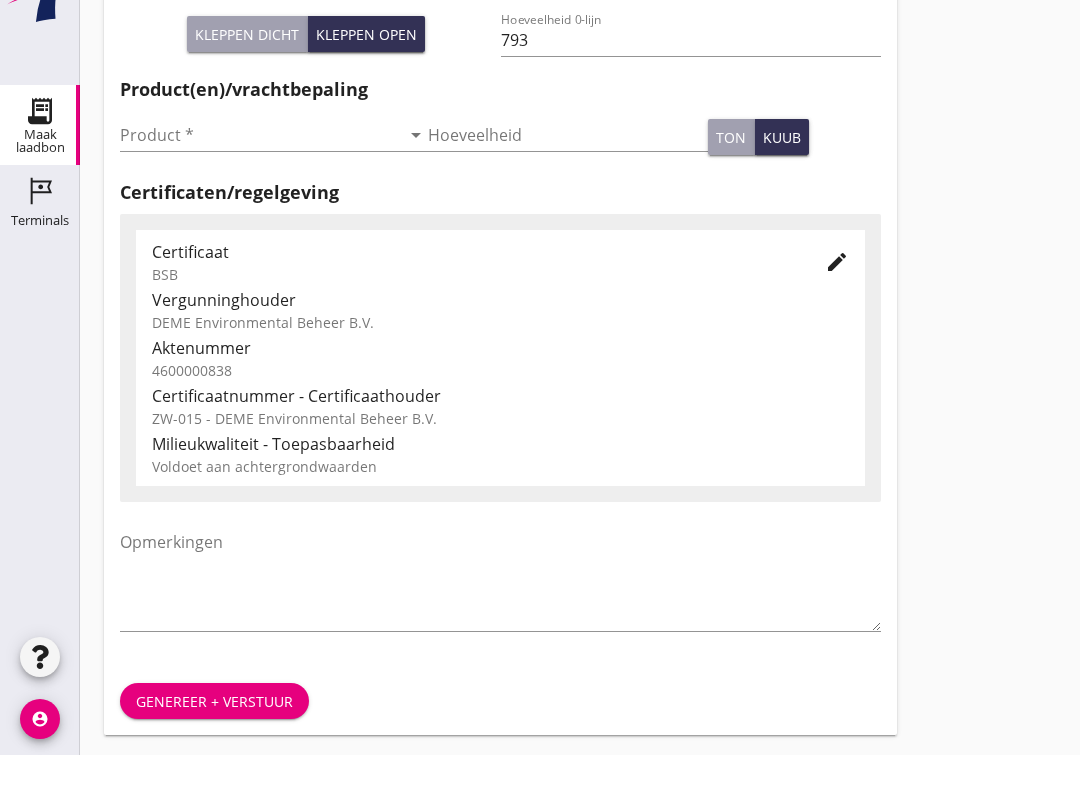 scroll, scrollTop: 636, scrollLeft: 0, axis: vertical 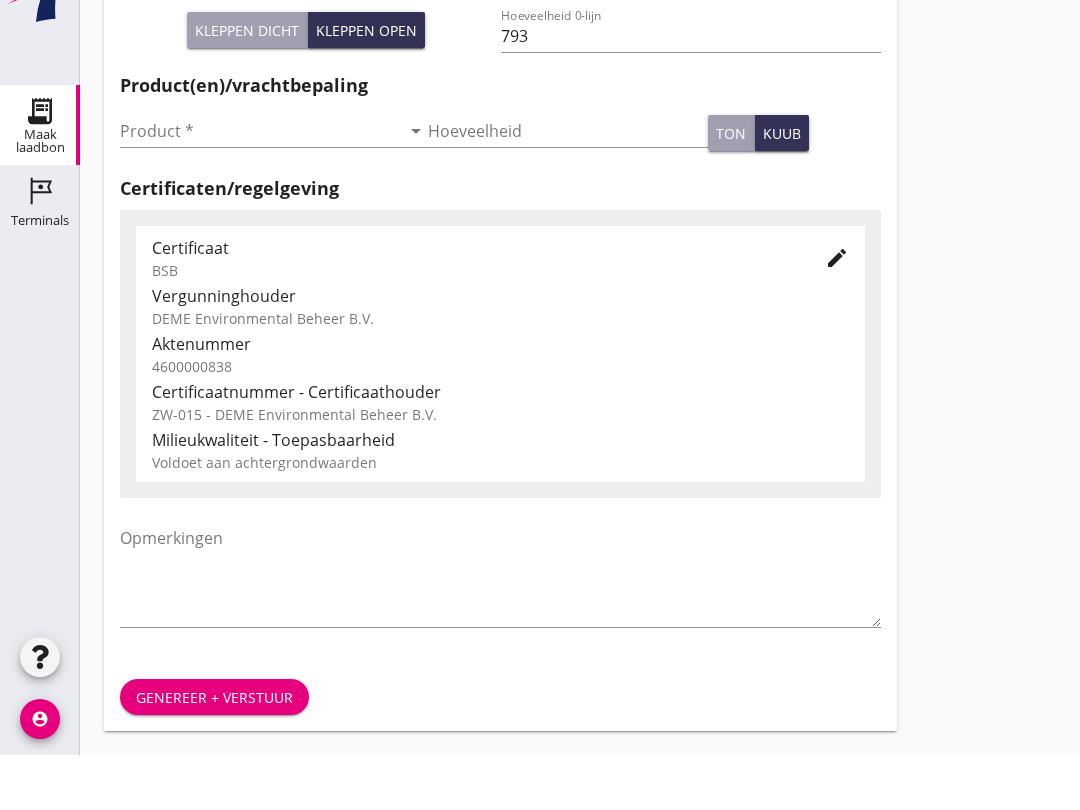 click at bounding box center (568, 186) 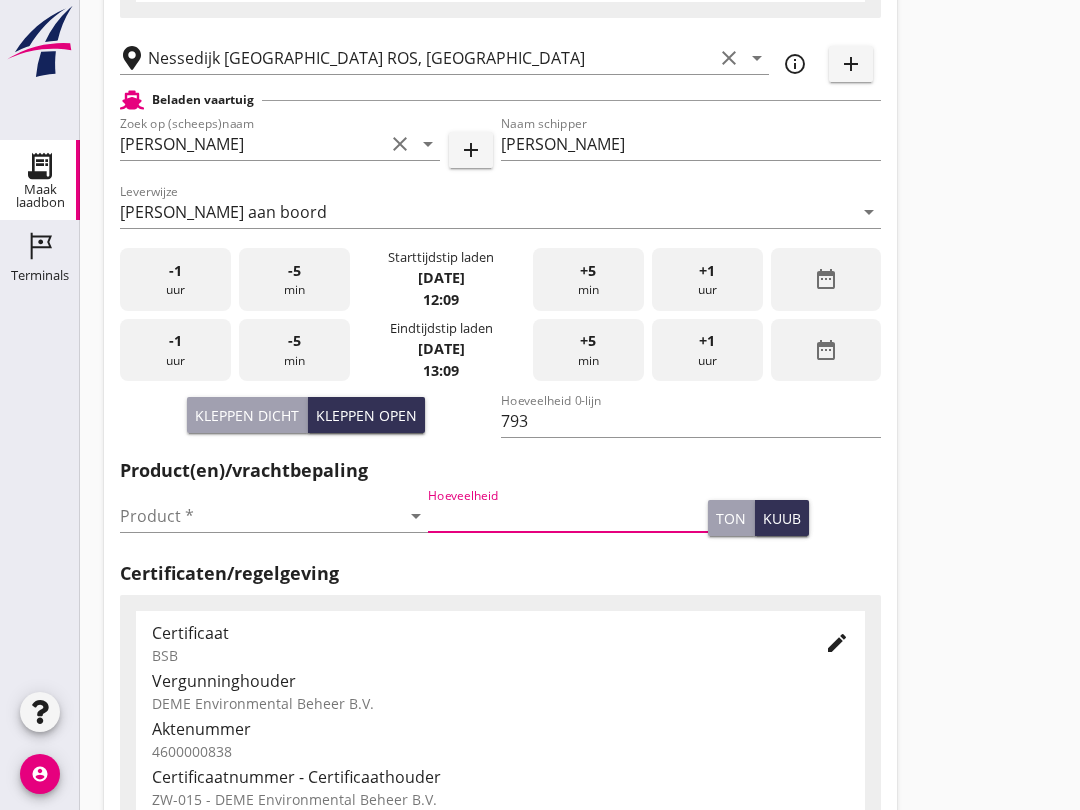 scroll, scrollTop: 288, scrollLeft: 0, axis: vertical 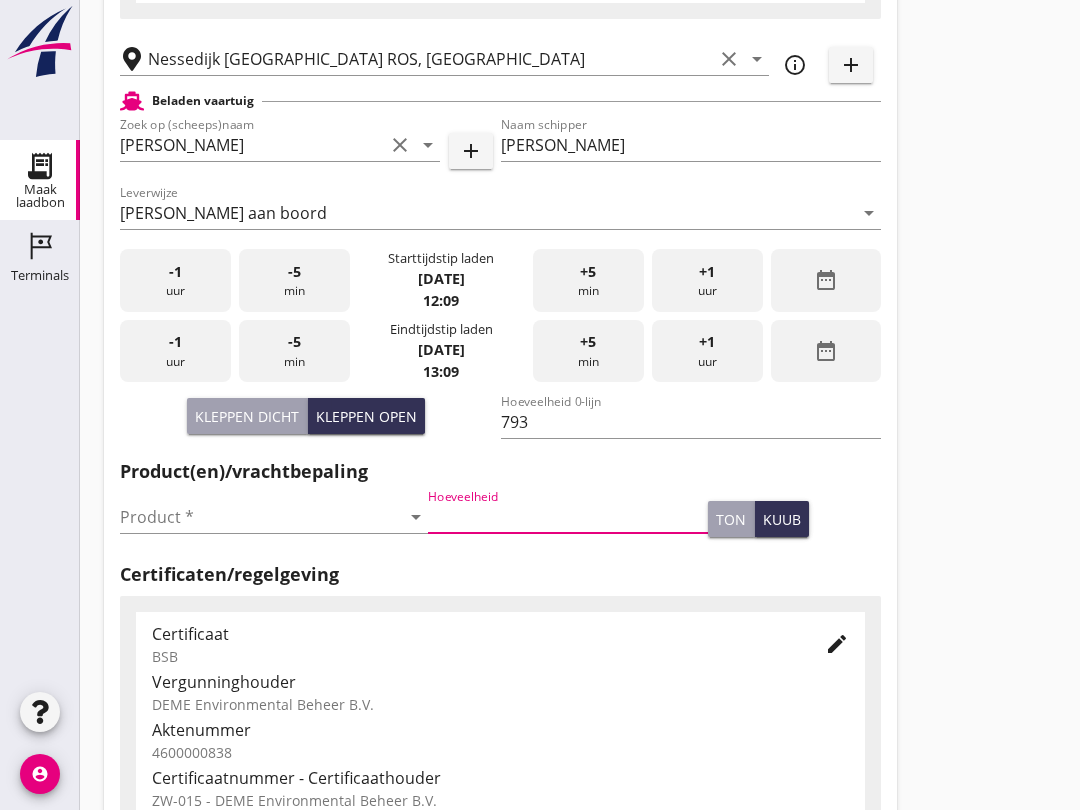 click on "[PERSON_NAME]" at bounding box center [252, 145] 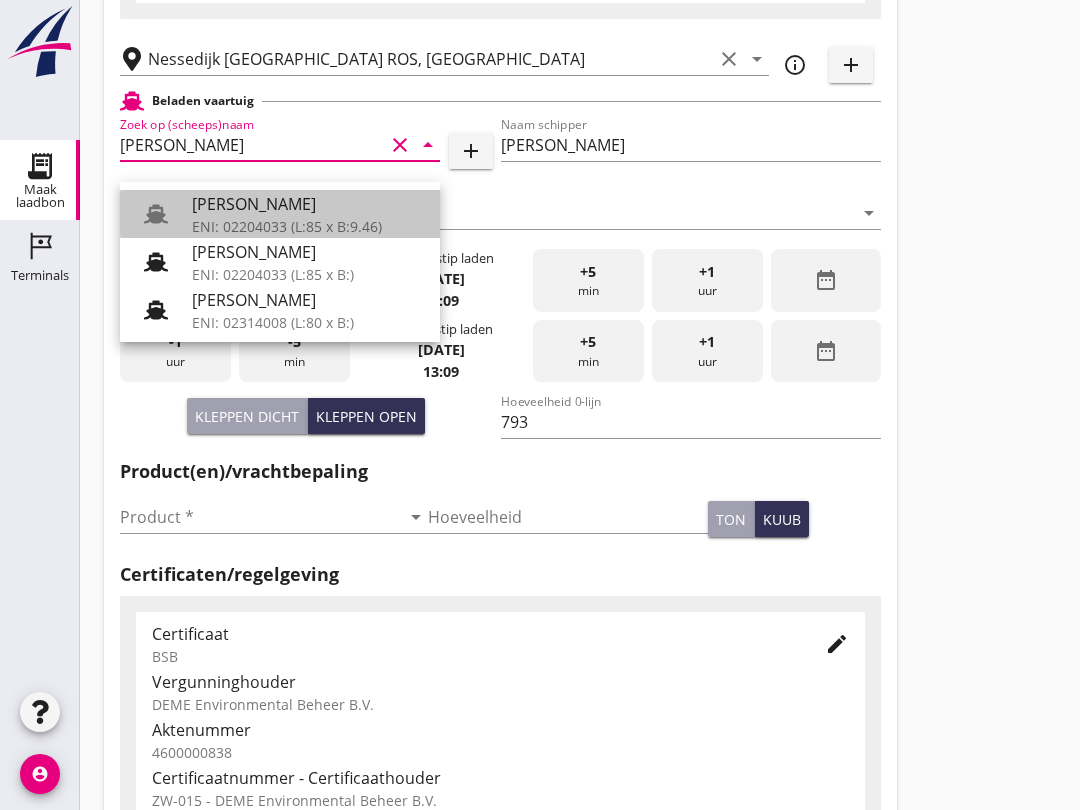click on "[PERSON_NAME]" at bounding box center [308, 204] 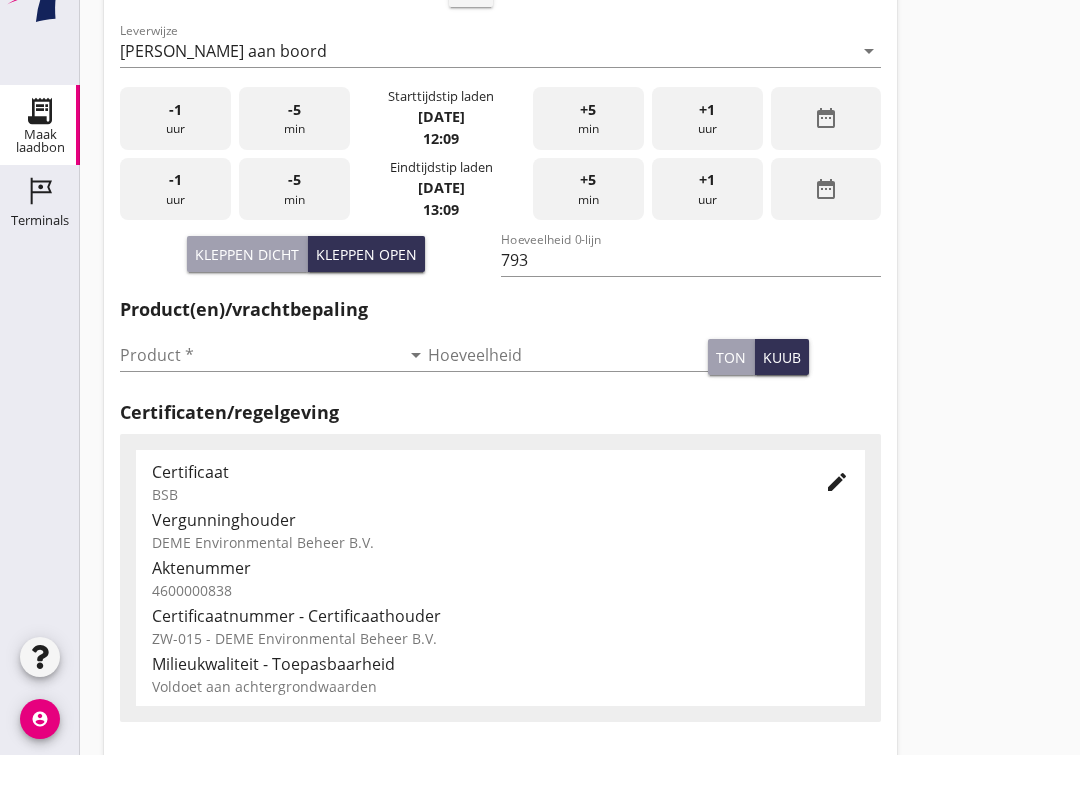 scroll, scrollTop: 403, scrollLeft: 0, axis: vertical 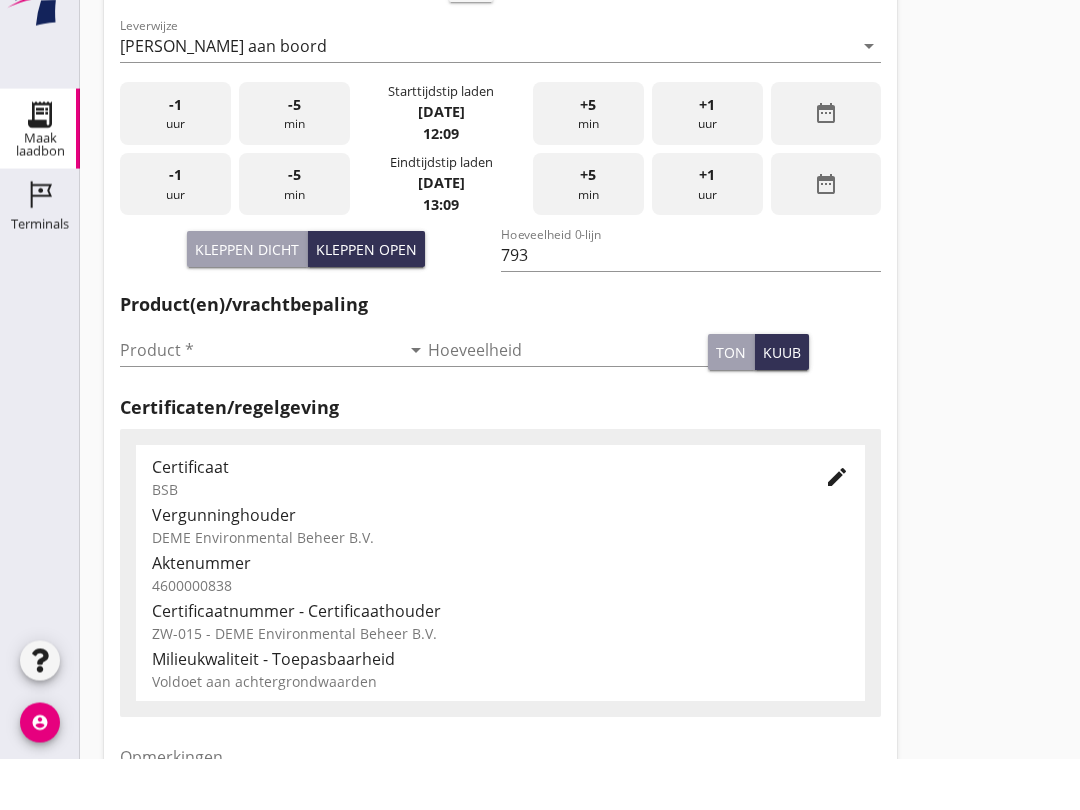 click at bounding box center [260, 402] 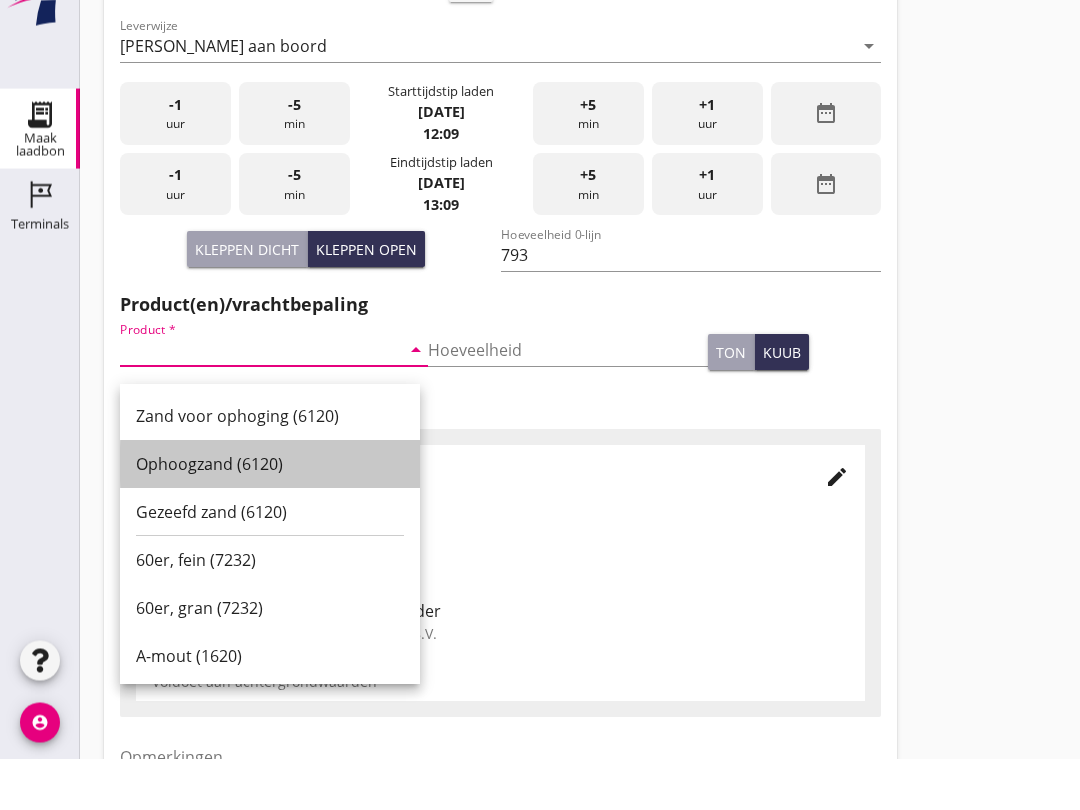 click on "Ophoogzand (6120)" at bounding box center (270, 516) 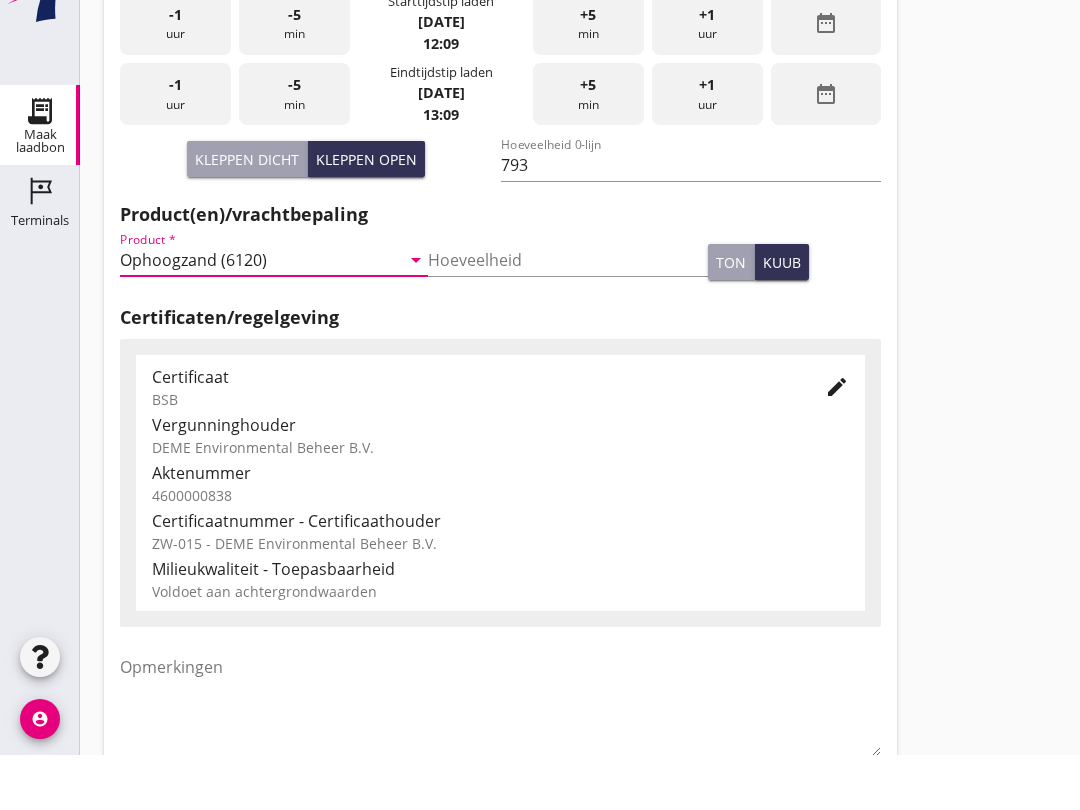 scroll, scrollTop: 636, scrollLeft: 0, axis: vertical 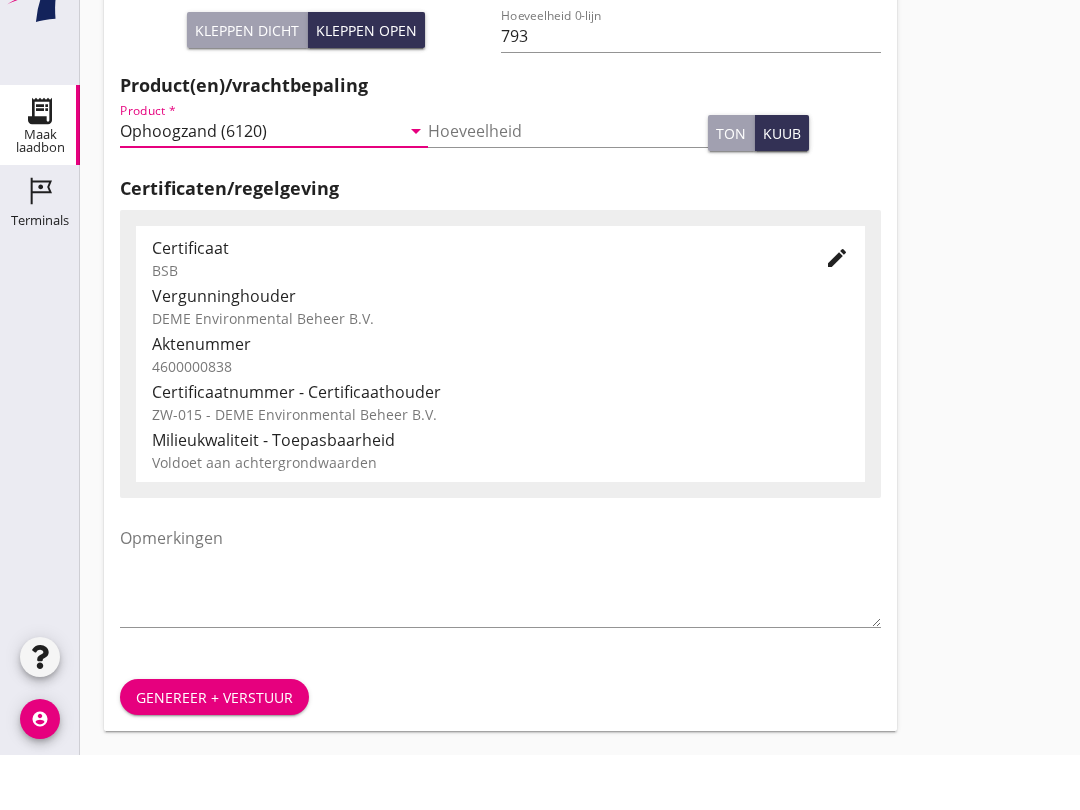 click on "Genereer + verstuur" at bounding box center [214, 752] 